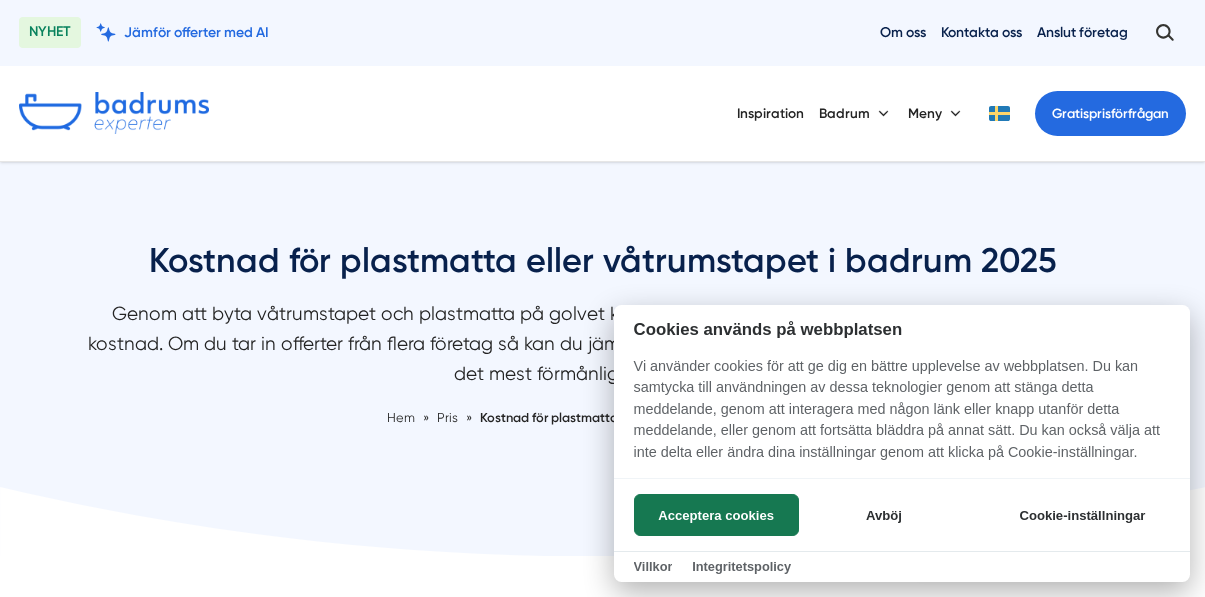 scroll, scrollTop: 0, scrollLeft: 0, axis: both 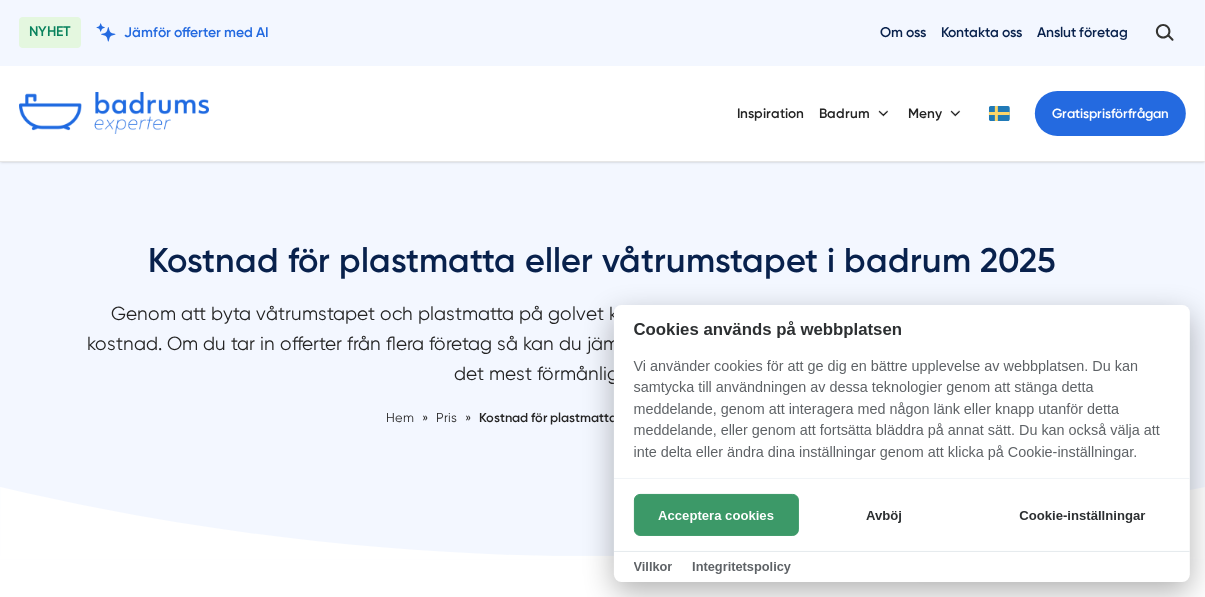 click on "Acceptera cookies" at bounding box center (716, 515) 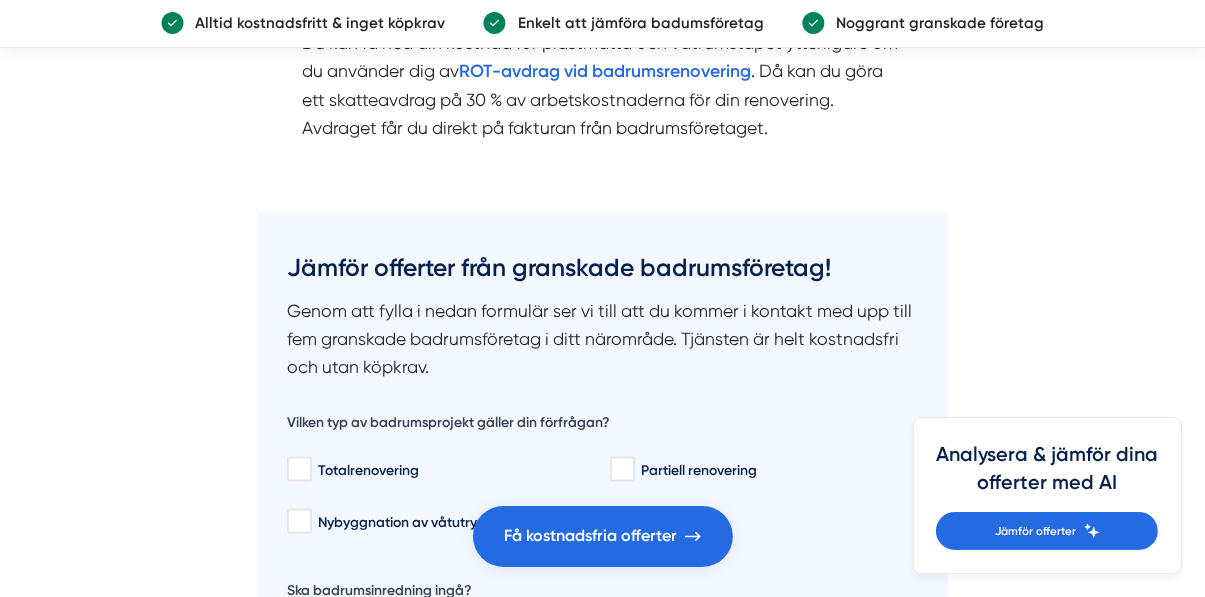 scroll, scrollTop: 2856, scrollLeft: 0, axis: vertical 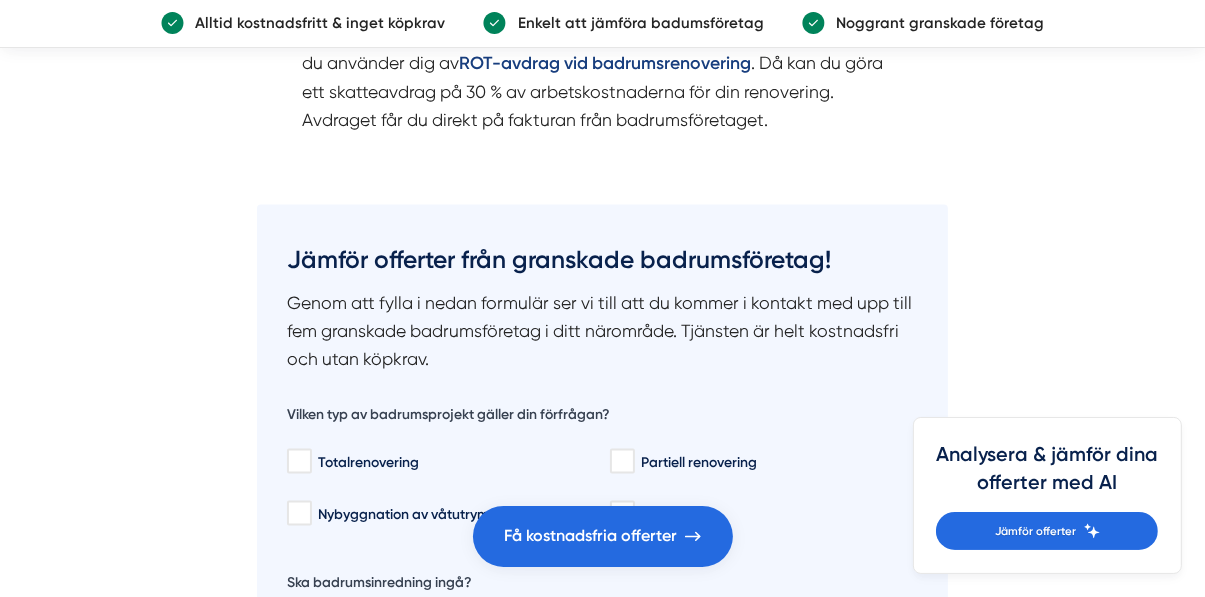 click on "ROT-avdrag vid badrumsrenovering" at bounding box center [605, 62] 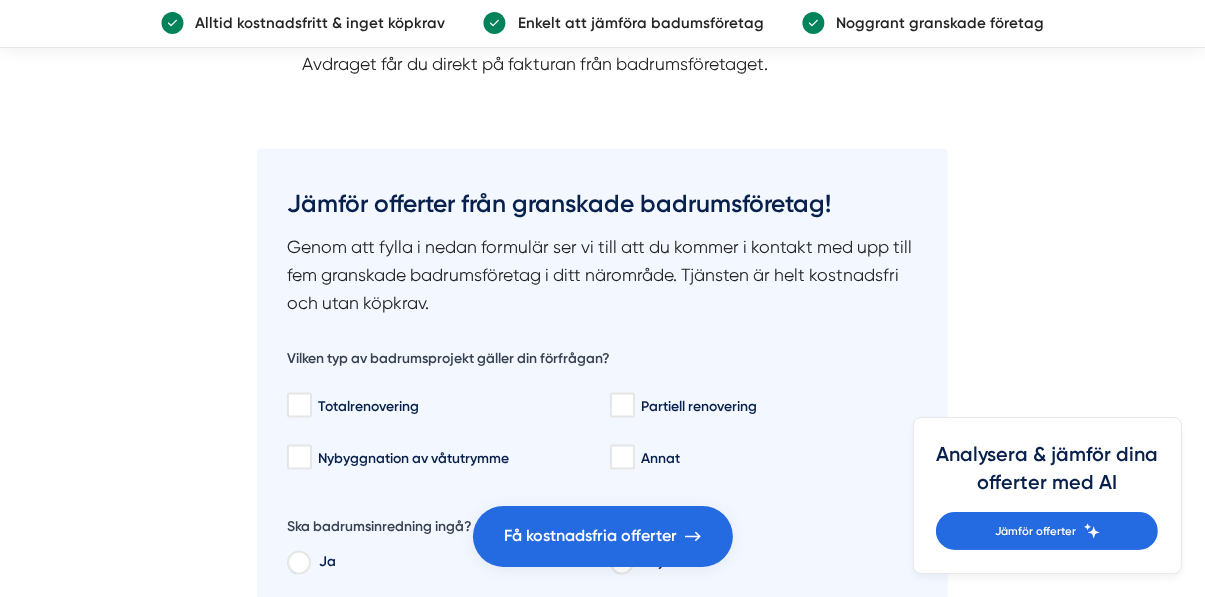 scroll, scrollTop: 2940, scrollLeft: 0, axis: vertical 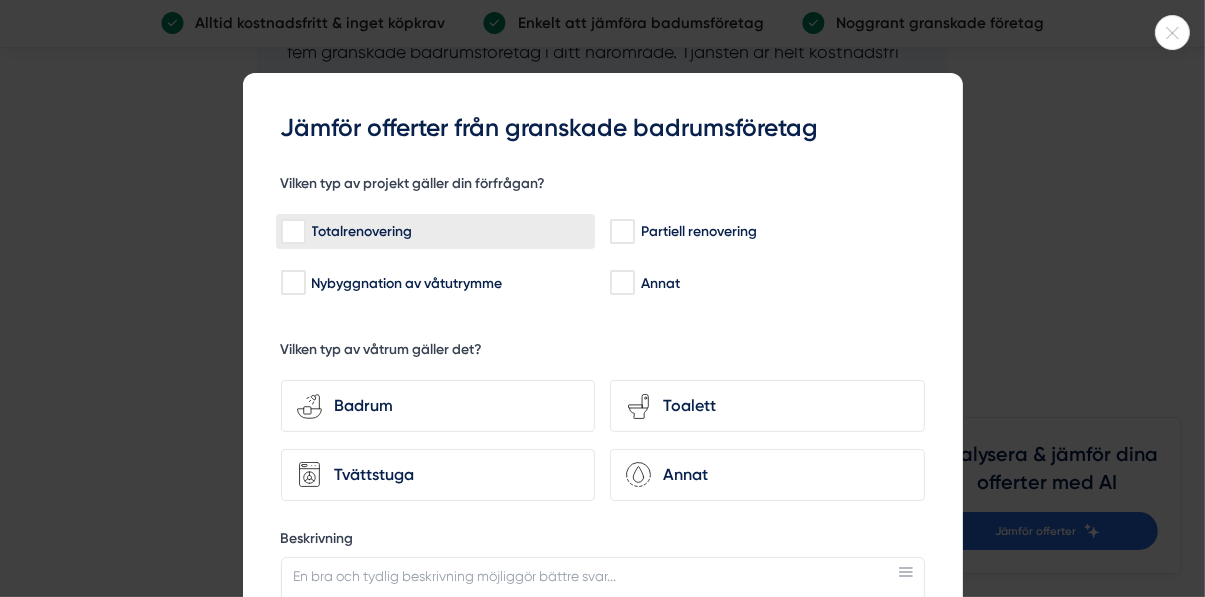 click on "Totalrenovering" at bounding box center [292, 232] 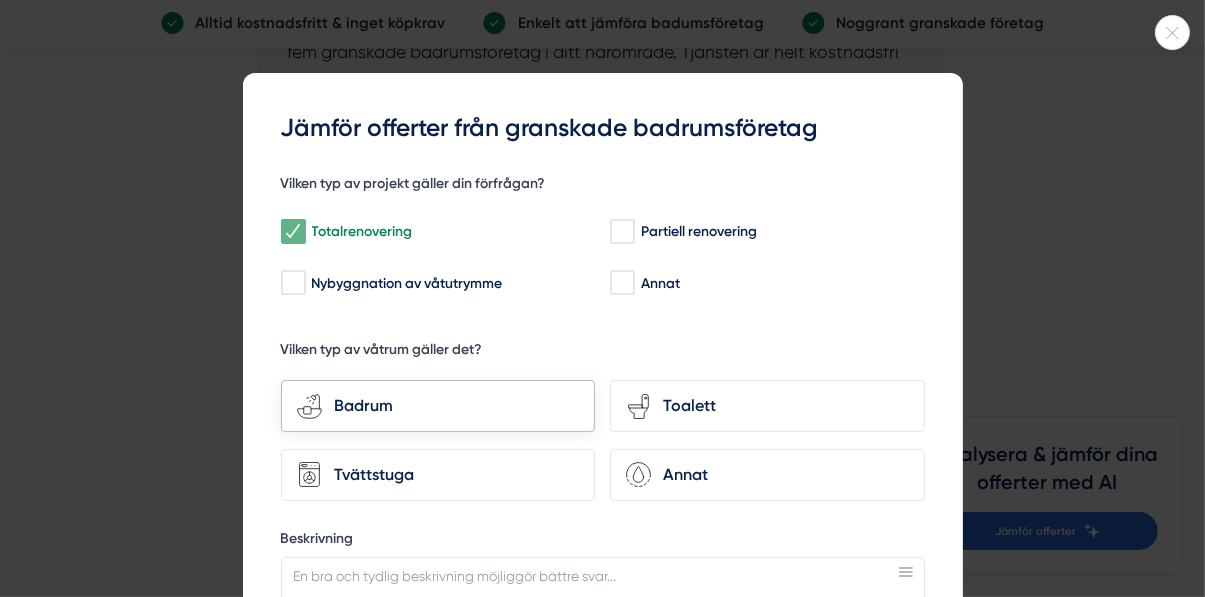 click on "bathroom-tub-towel" 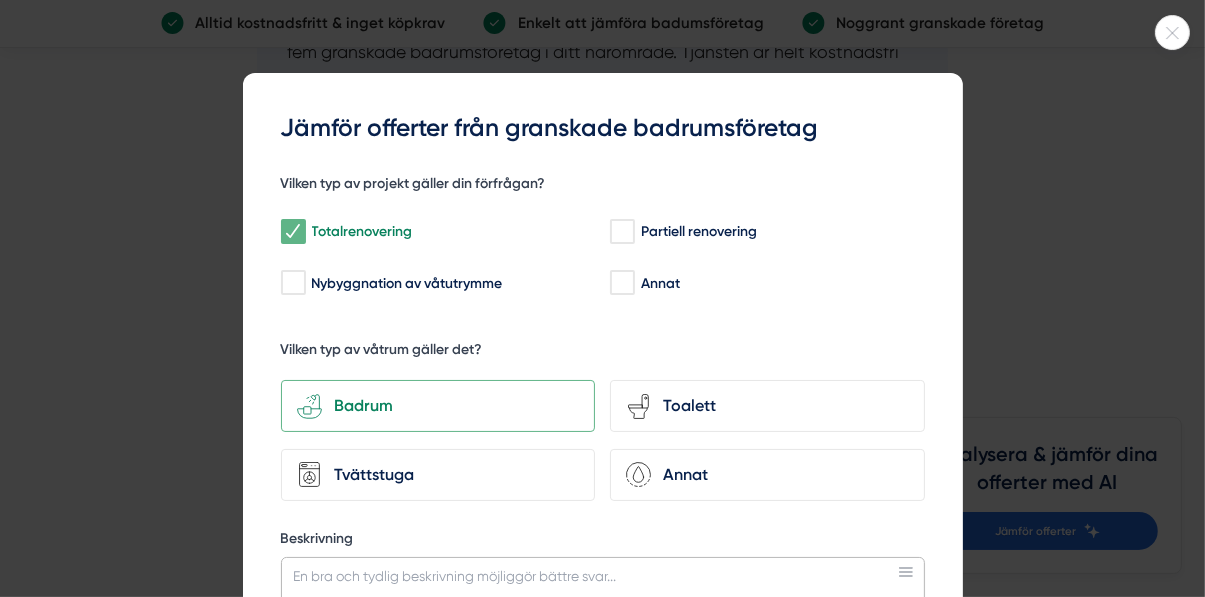 click on "Beskrivning" at bounding box center (603, 607) 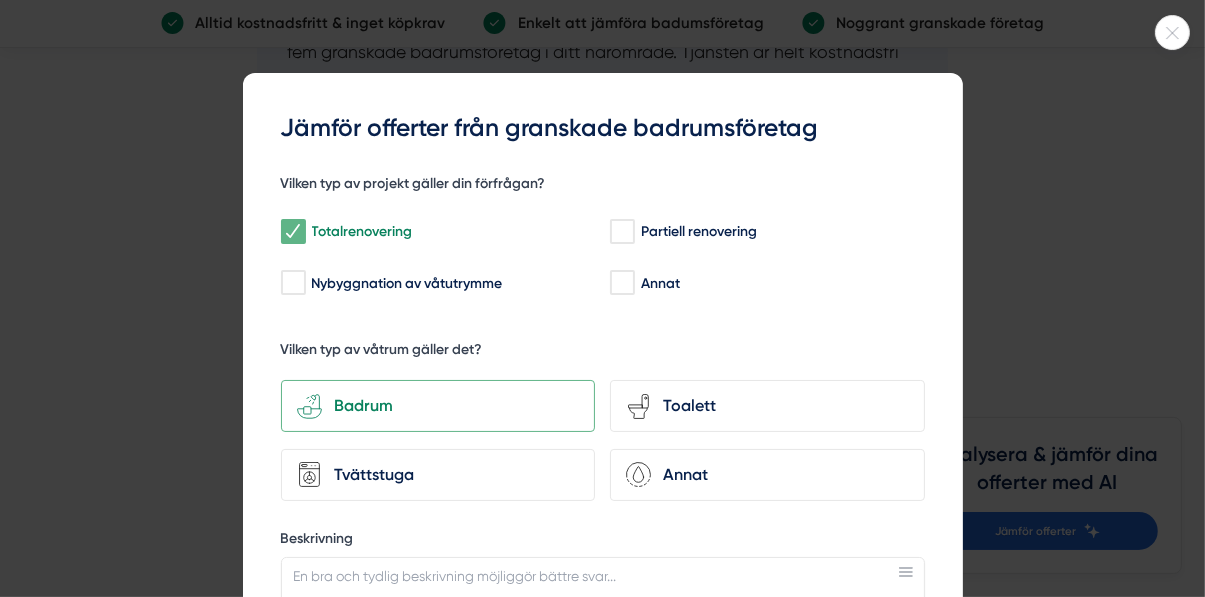 click 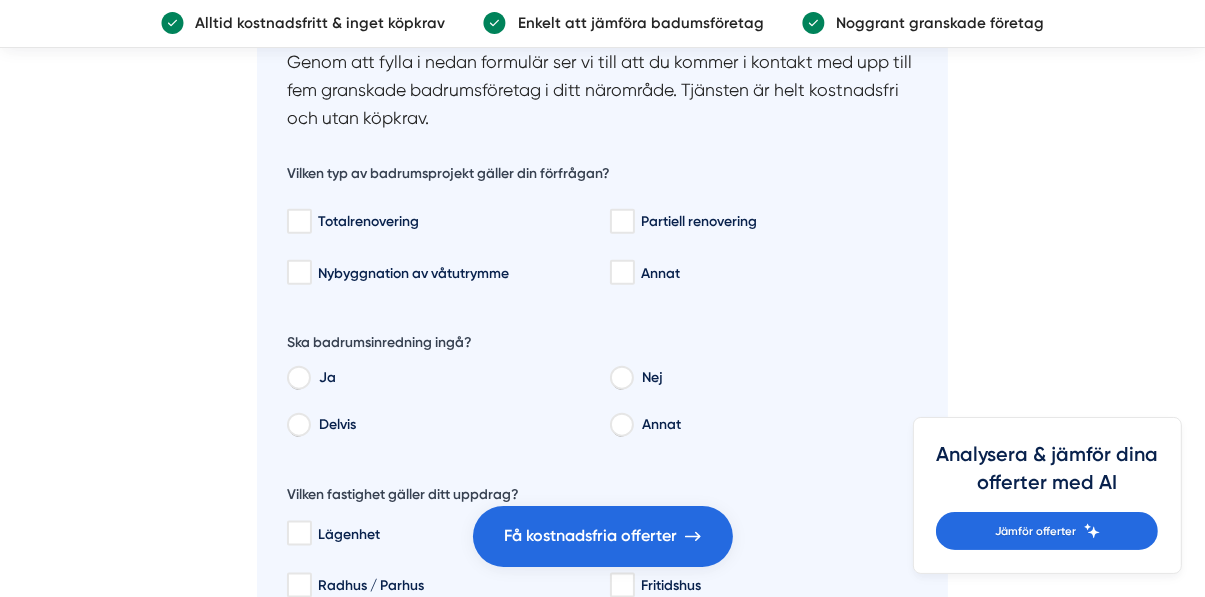 scroll, scrollTop: 2097, scrollLeft: 0, axis: vertical 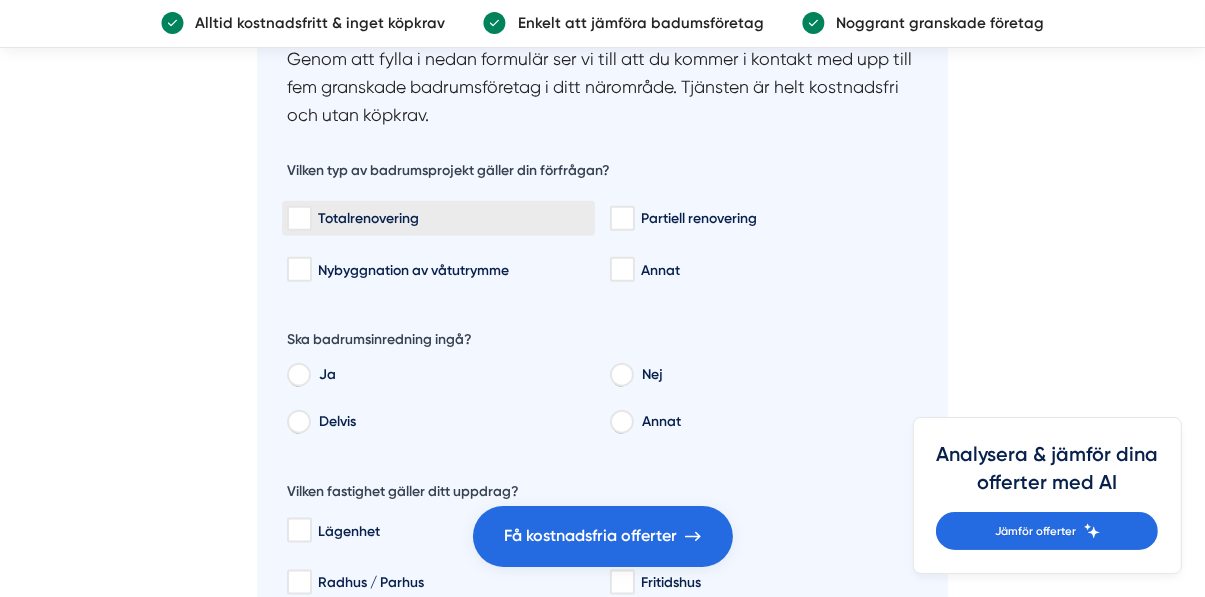 click on "Totalrenovering" at bounding box center [298, 219] 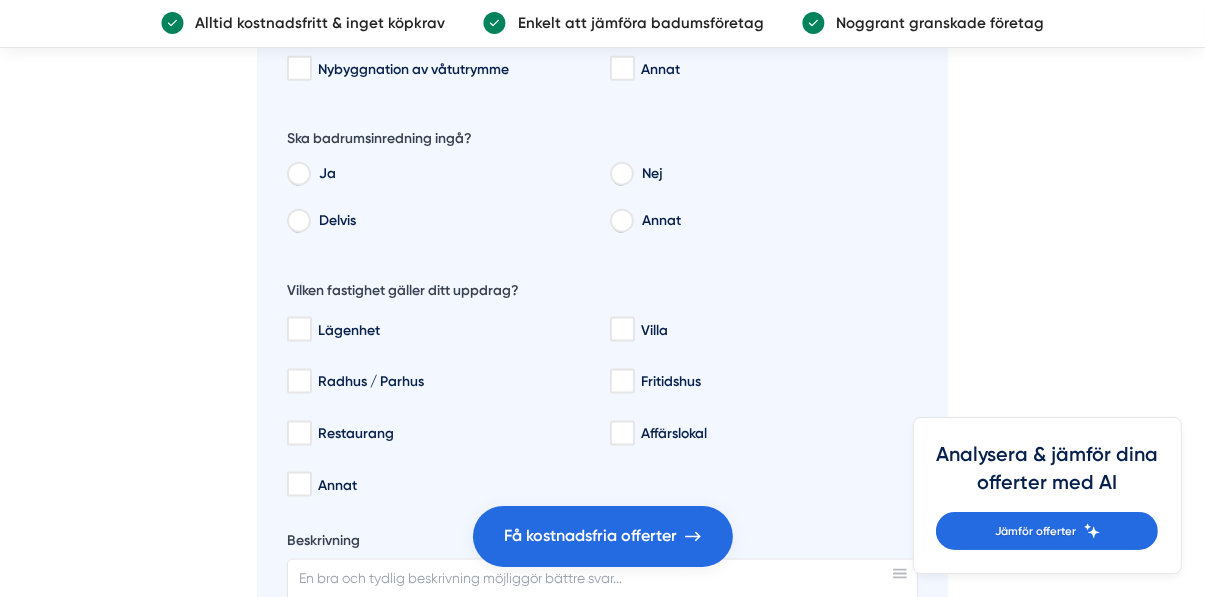 scroll, scrollTop: 2301, scrollLeft: 0, axis: vertical 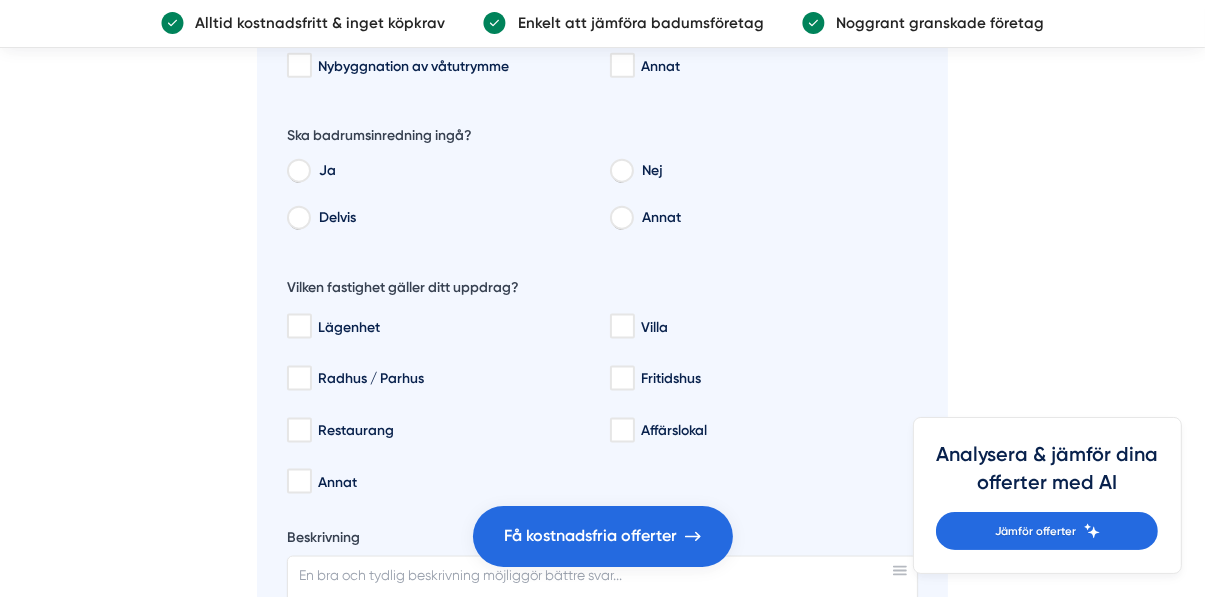 click on "Nej" at bounding box center [621, 174] 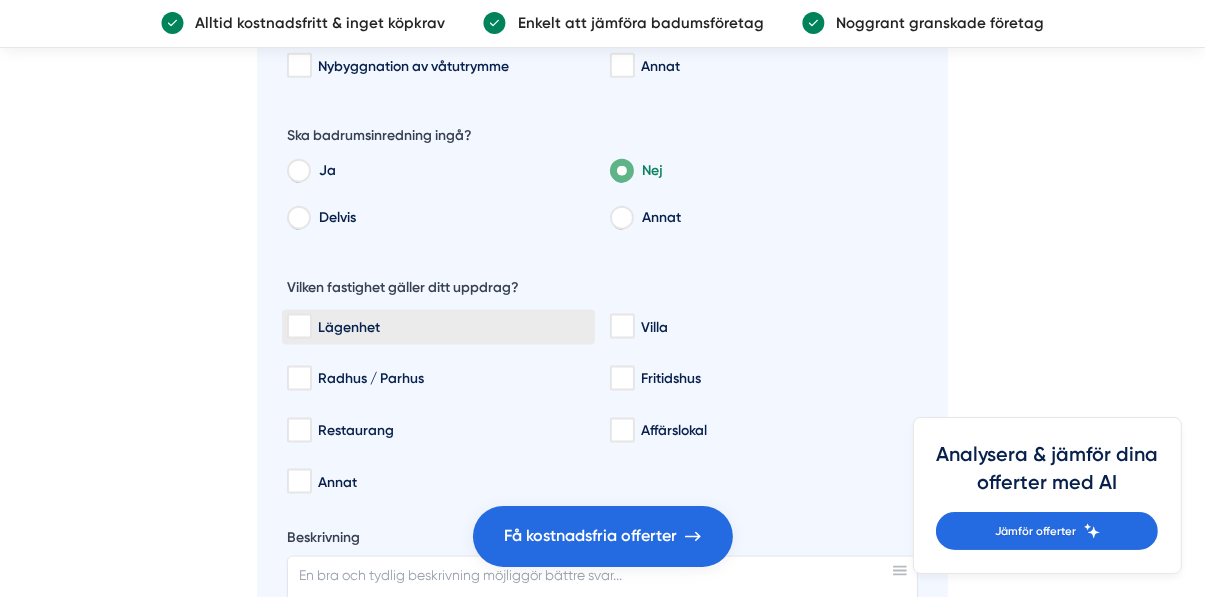 click on "Lägenhet" at bounding box center (298, 327) 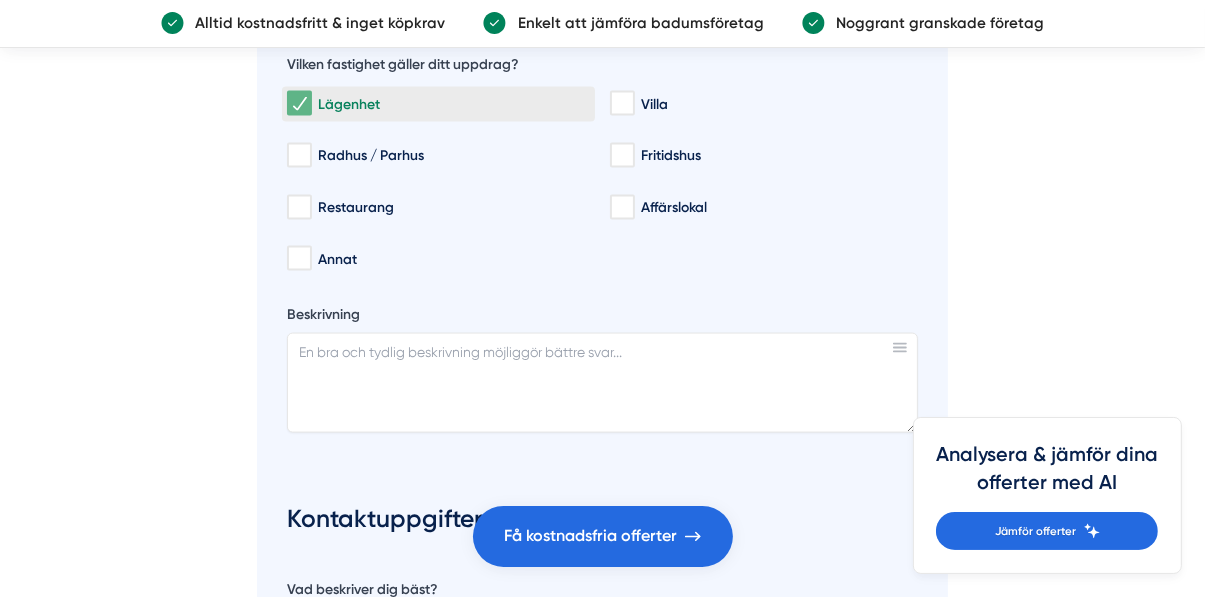 scroll, scrollTop: 2525, scrollLeft: 0, axis: vertical 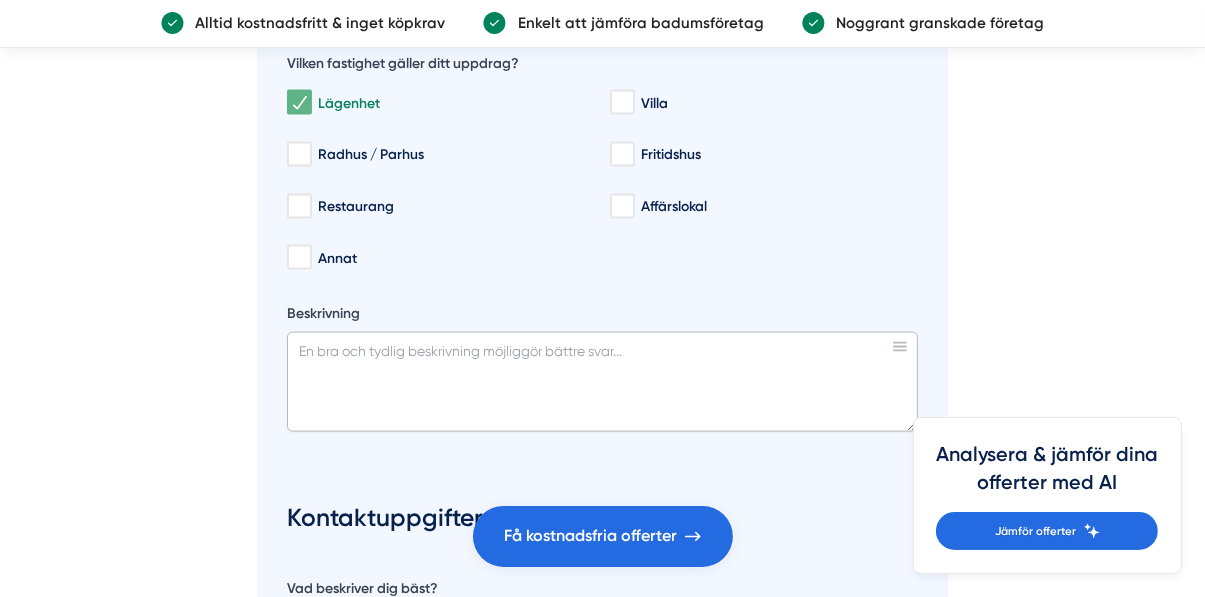 click on "Beskrivning" at bounding box center [602, 382] 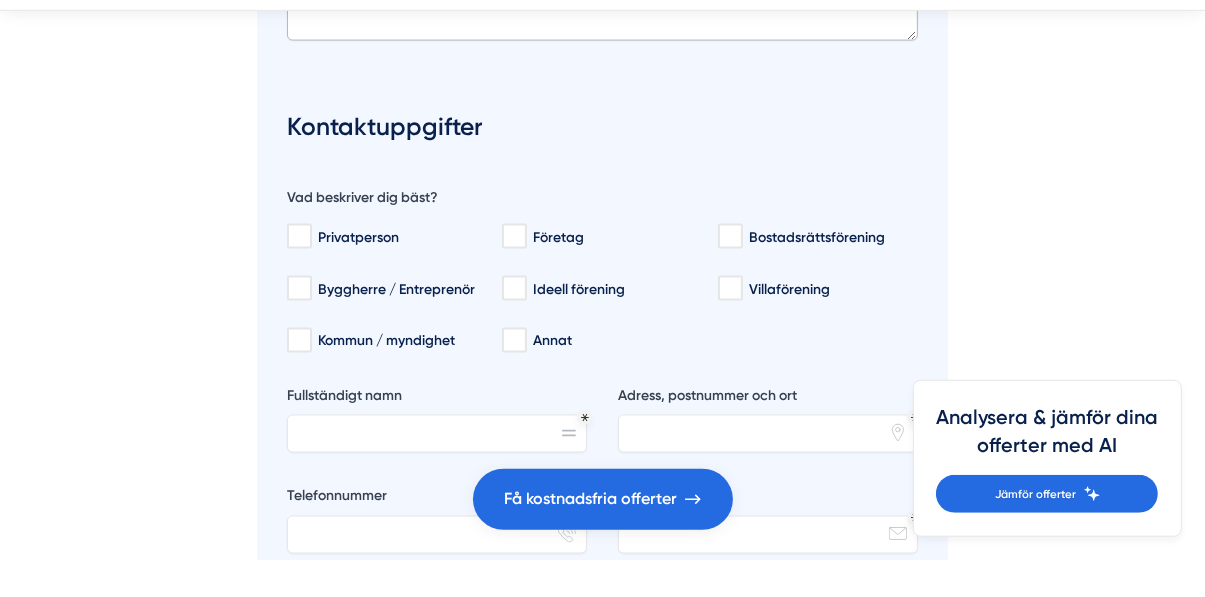 scroll, scrollTop: 2886, scrollLeft: 0, axis: vertical 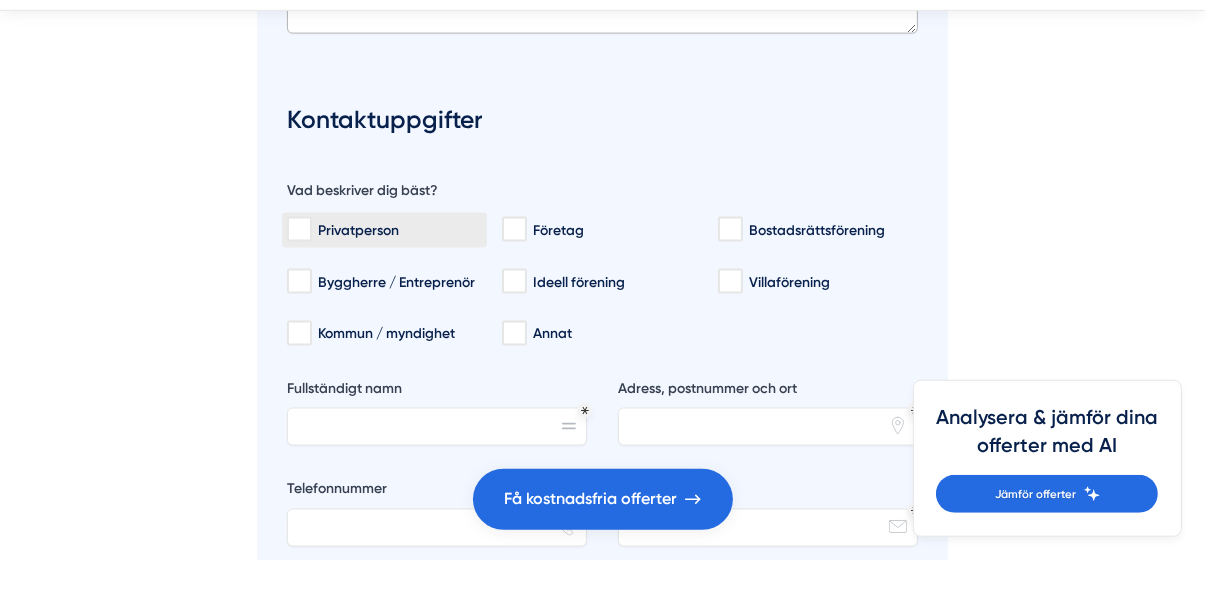 type on "kaklat badrum på 4kvm med plastmatta på golv, vill byta till våtmatta  på golv o vägg , ej mekanisk luft i badrum blir ofta fuktigt" 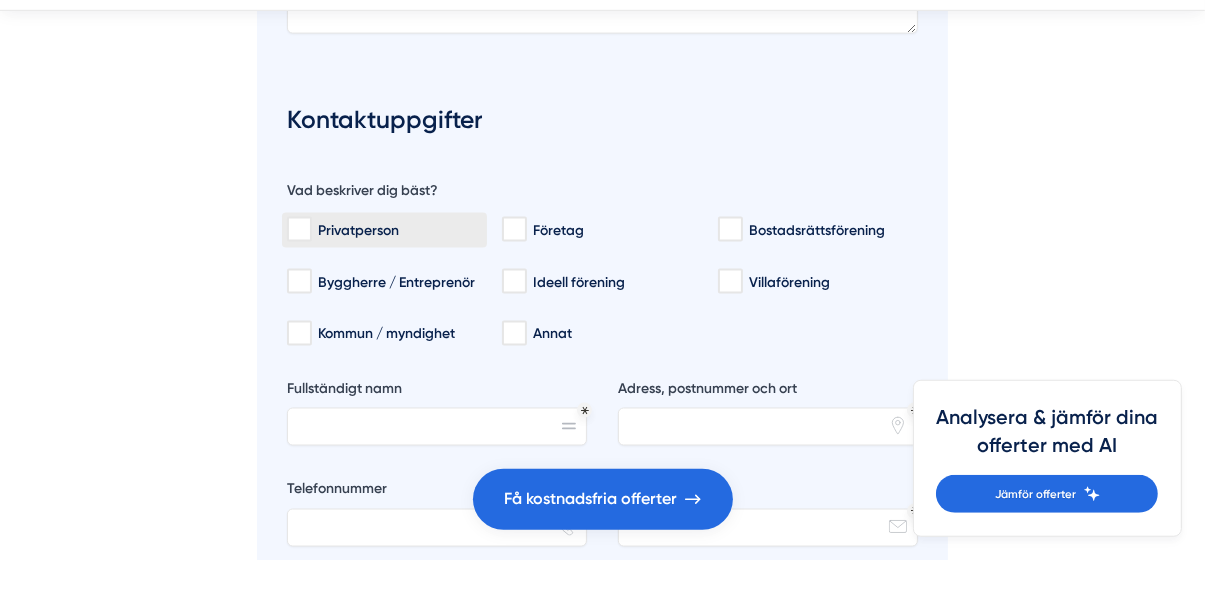 click on "Privatperson" at bounding box center [298, 267] 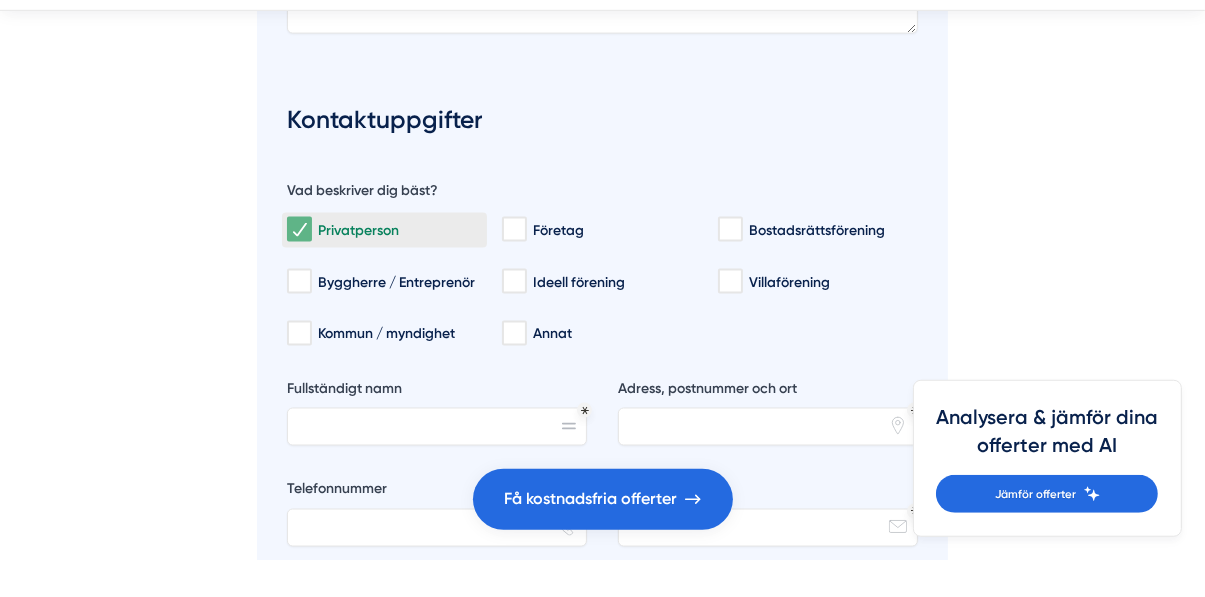 scroll, scrollTop: 2886, scrollLeft: 0, axis: vertical 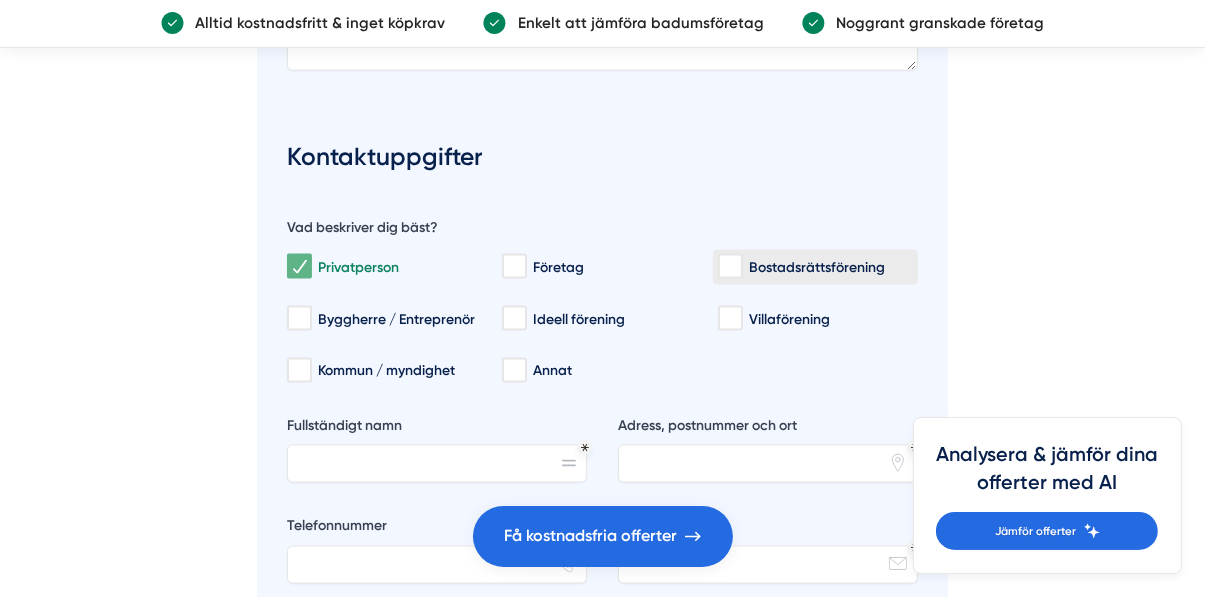 click on "Bostadsrättsförening" at bounding box center (729, 267) 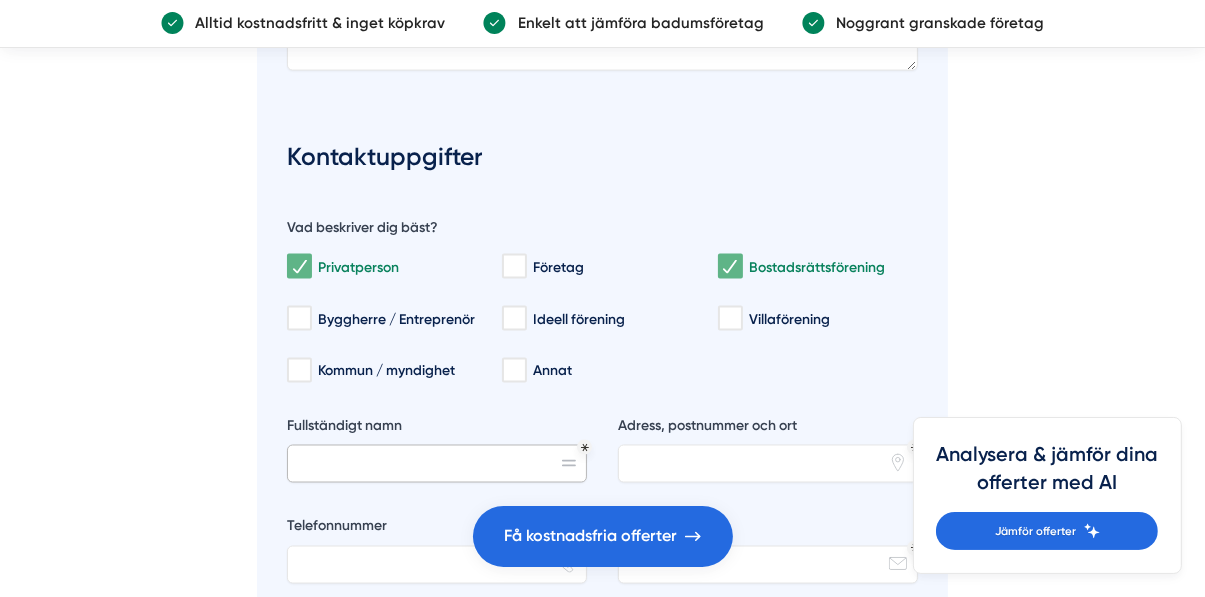 click on "Fullständigt namn" at bounding box center (437, 464) 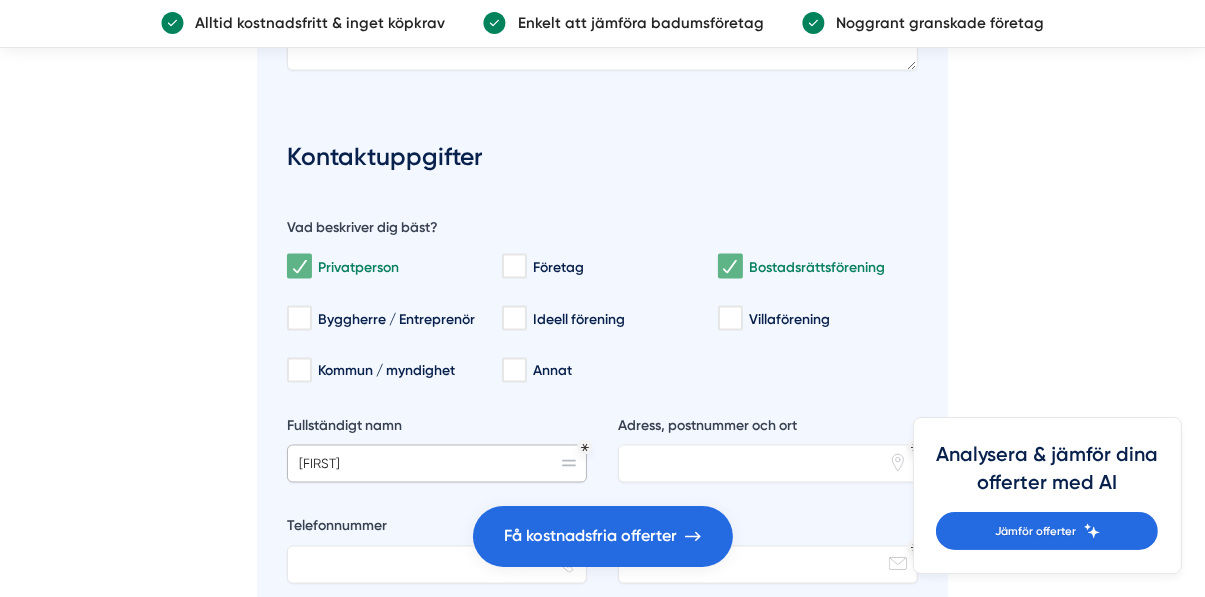 type on "a" 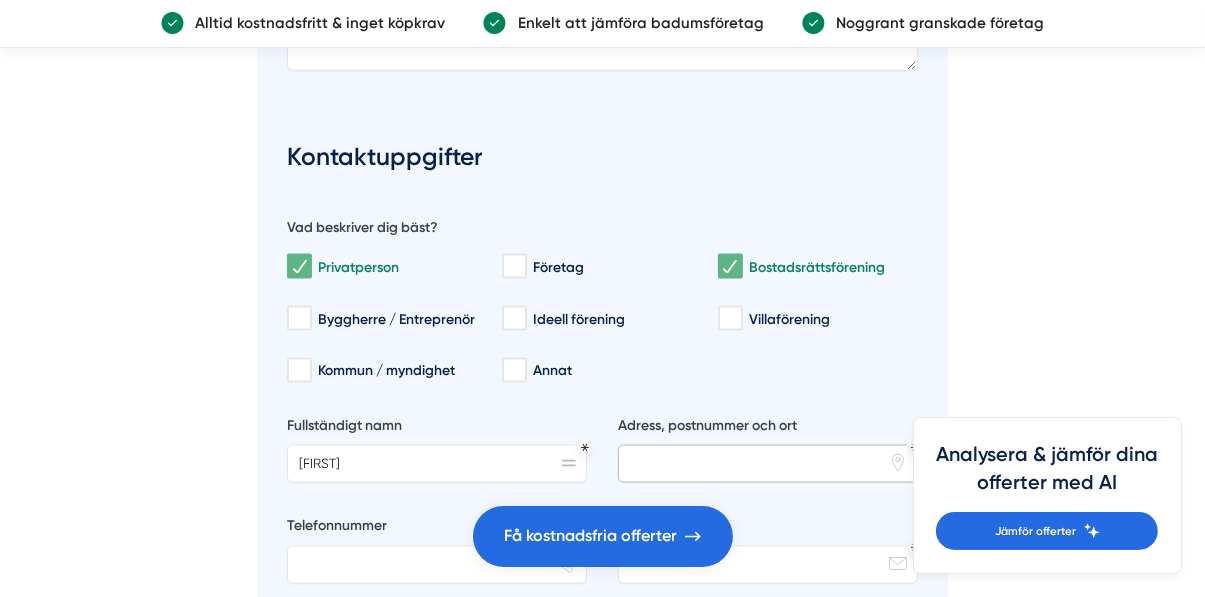 click on "Adress, postnummer och ort" at bounding box center (768, 464) 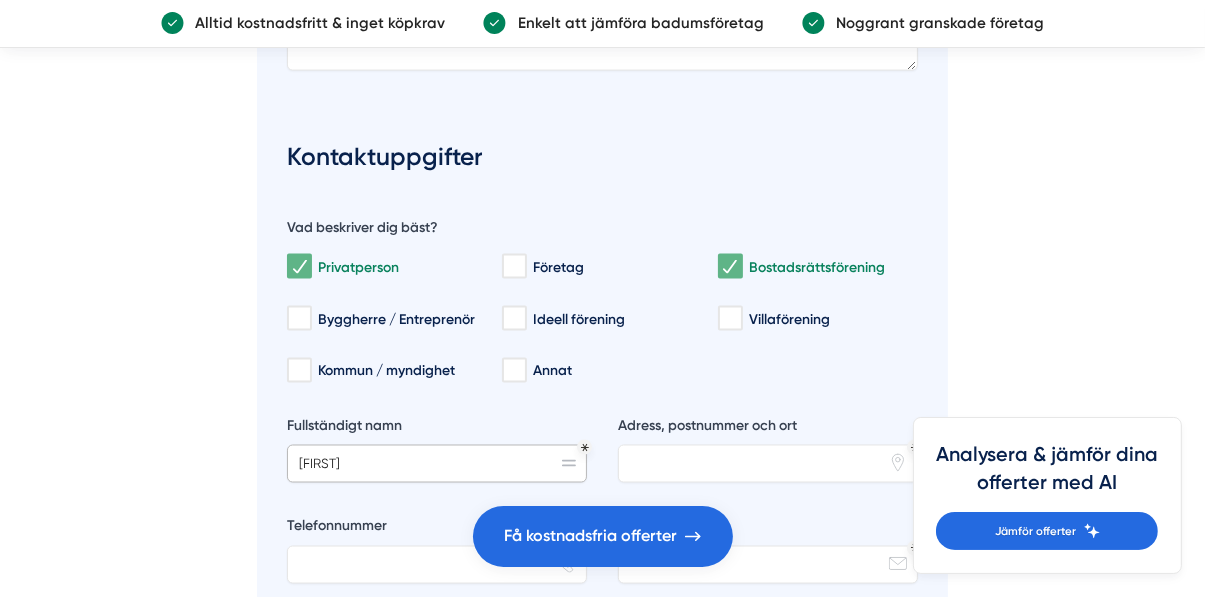 click on "[FIRST]" at bounding box center [437, 464] 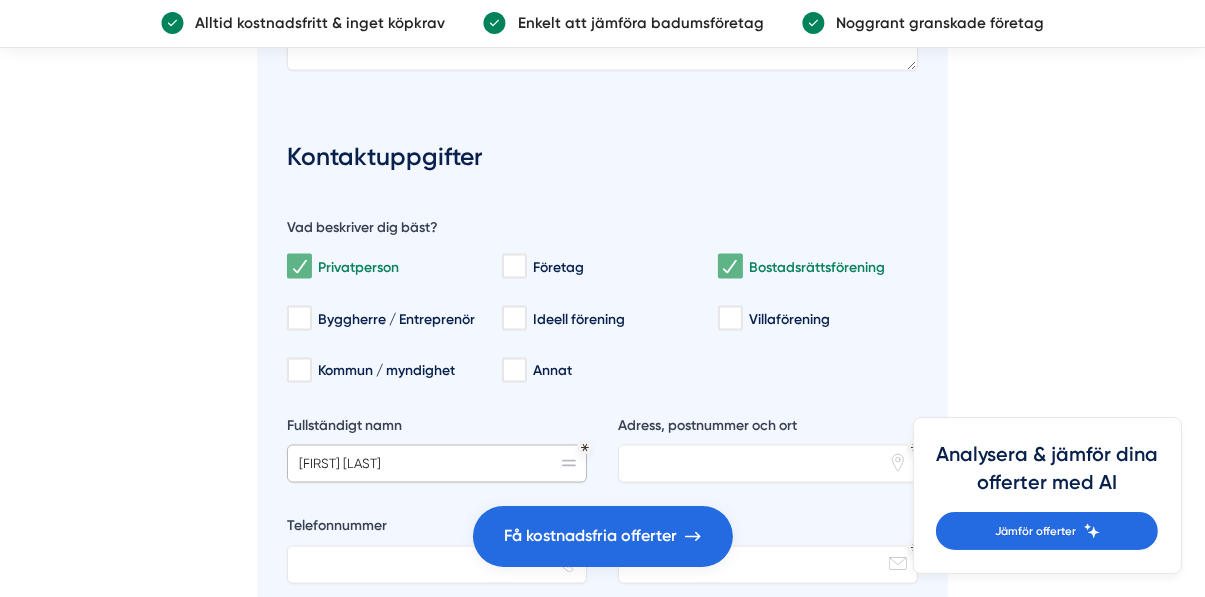 type on "[FIRST] [LAST]" 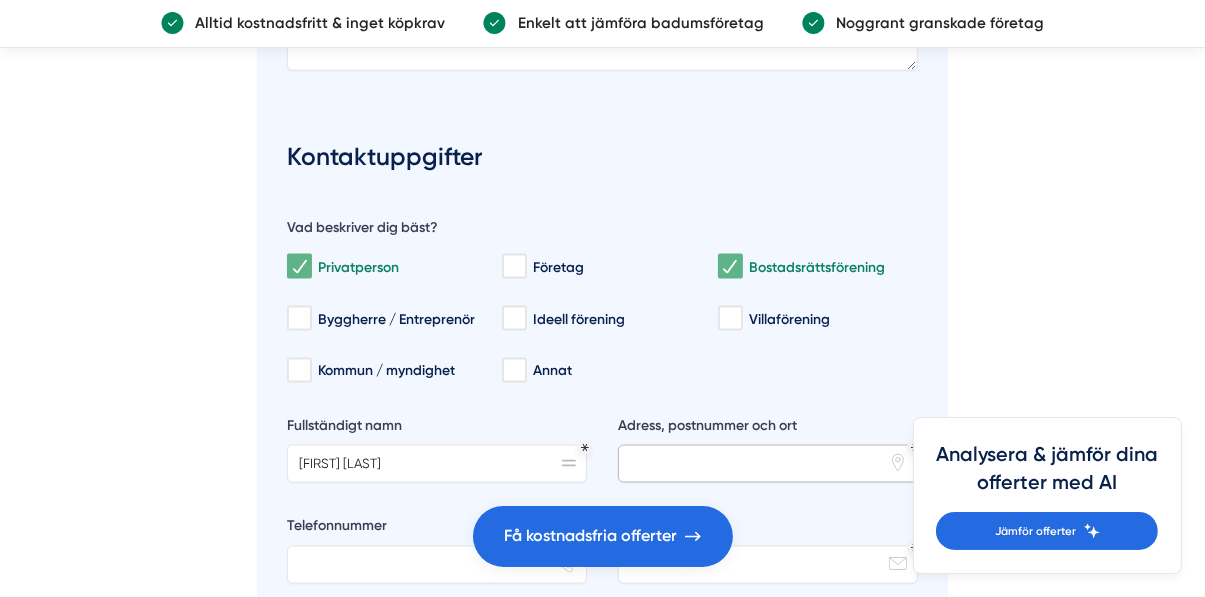 type on "p" 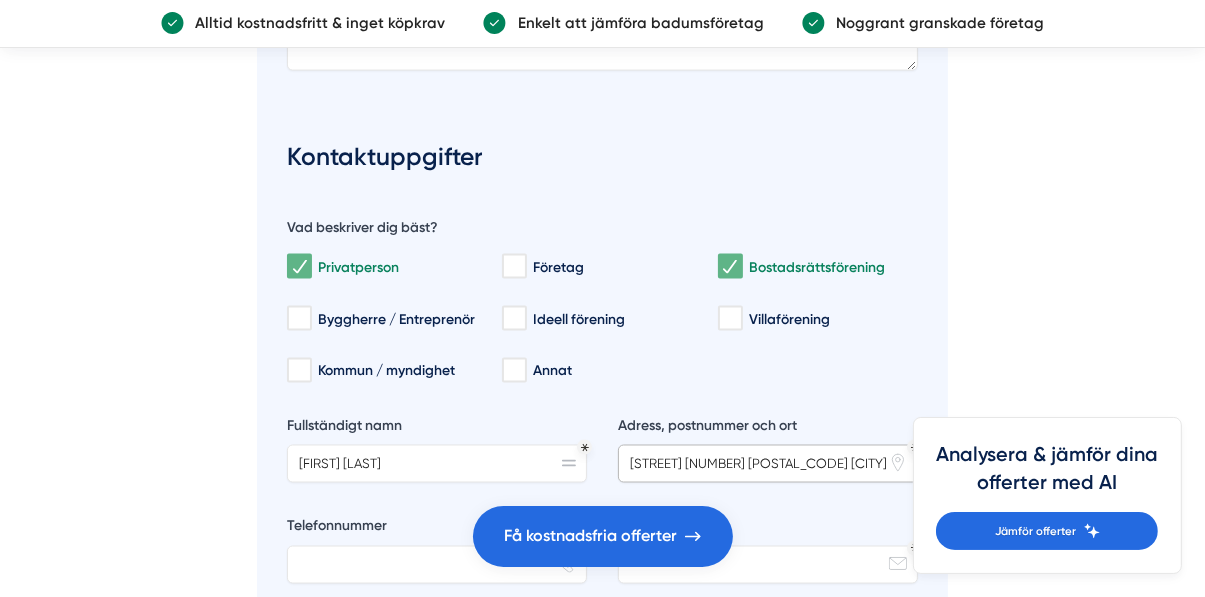 type on "[STREET] [NUMBER] [POSTAL_CODE] [CITY]" 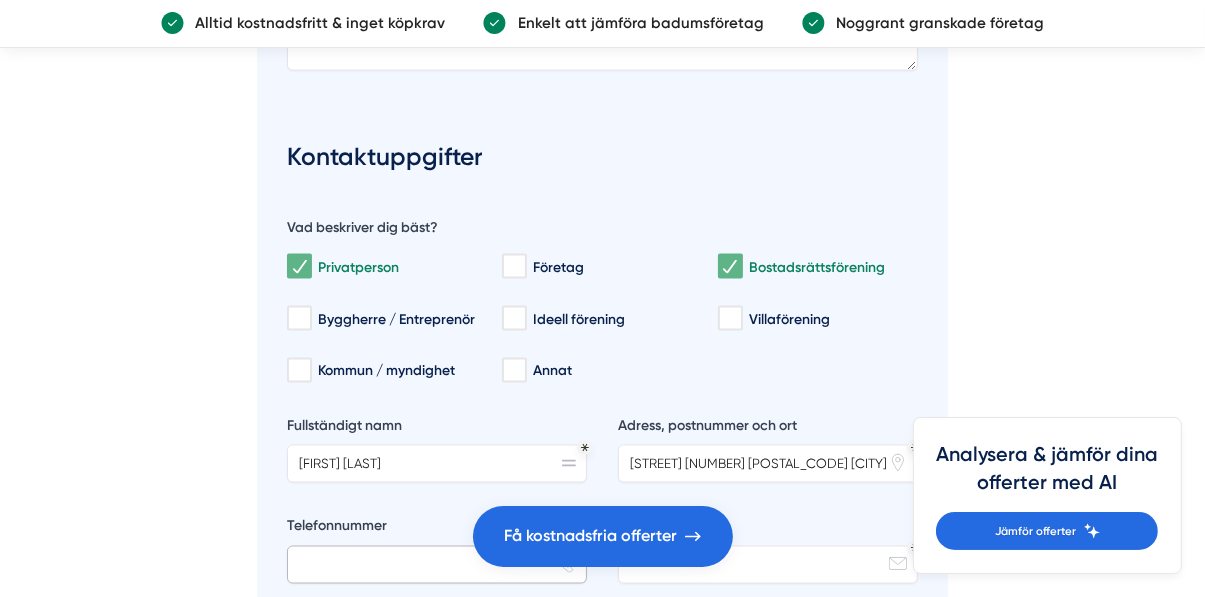 click on "Telefonnummer" at bounding box center [437, 565] 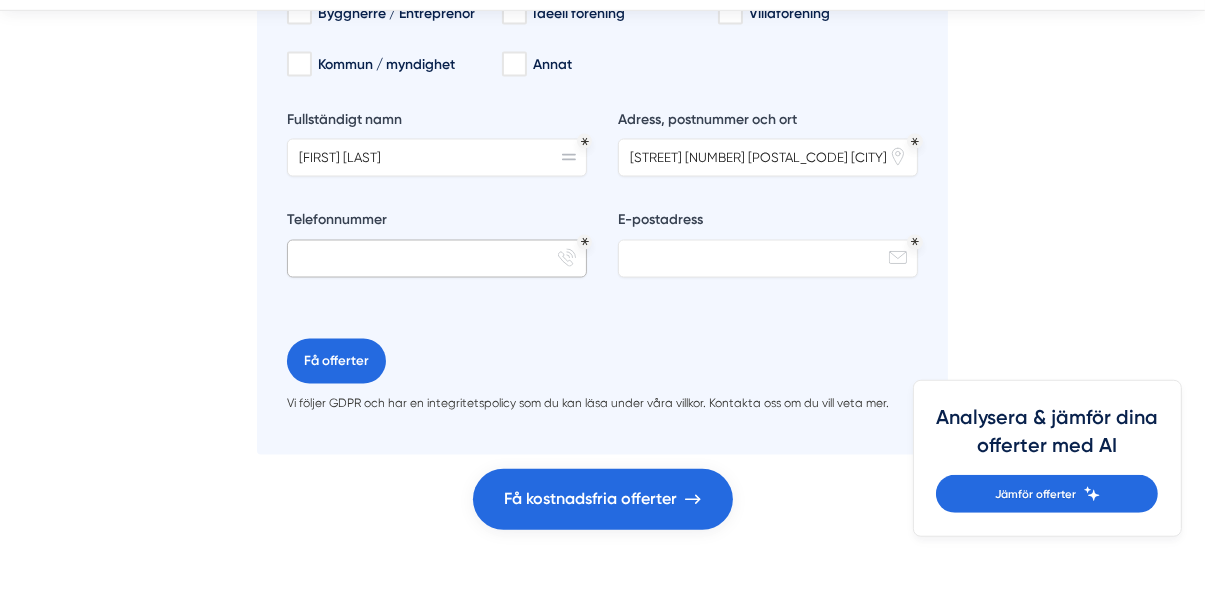scroll, scrollTop: 3157, scrollLeft: 0, axis: vertical 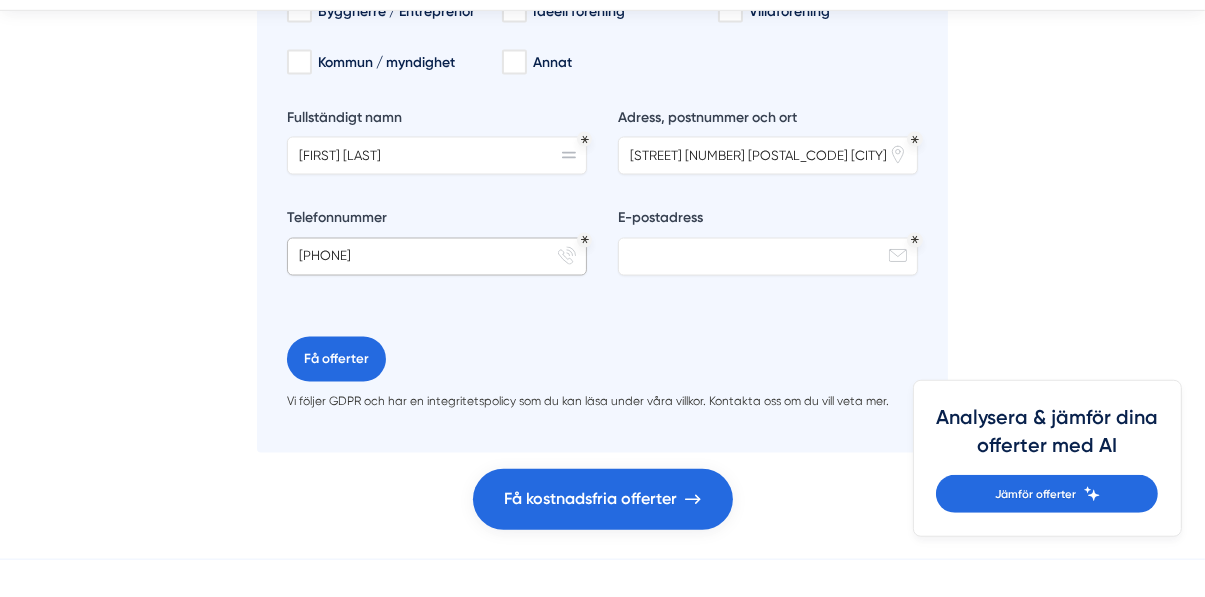 type on "[PHONE]" 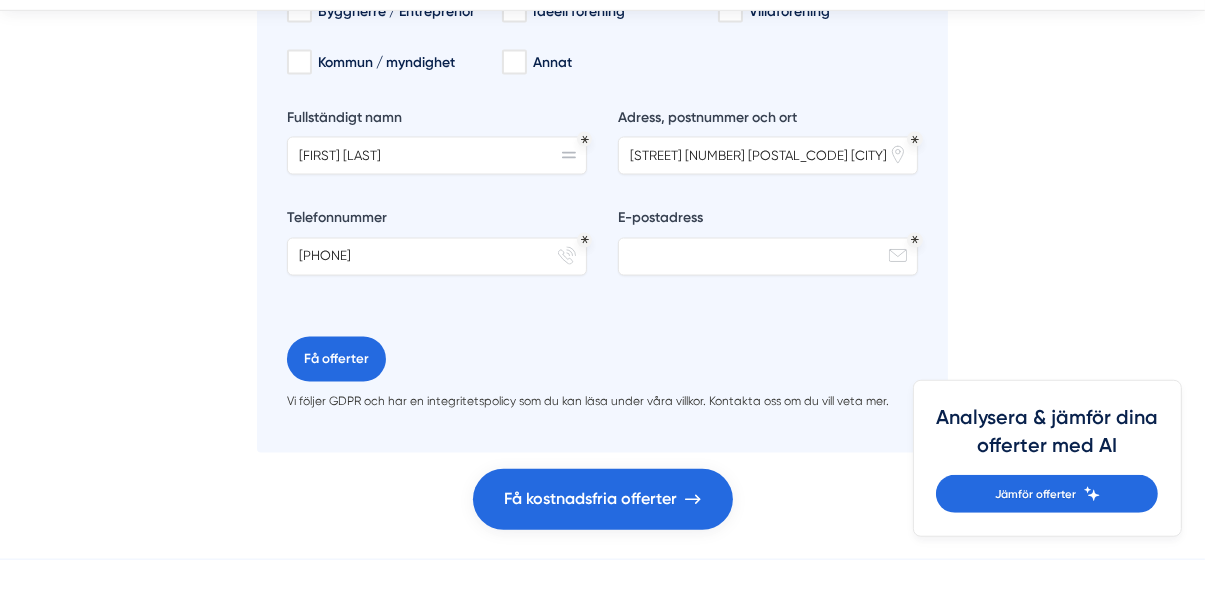 click on "Undrar du över något?
Vi på Badrumsexperter.se svarar snabbt alla vardagar.
Ring oss
[PHONE]
Skicka e-post
email-action-read-document
[EMAIL]
Vill du ha en offert?
Jämför offerter, gratis!
Med vår kunskap inom badrumsrenoveringar ser vi till att koppla ihop dig med rätt företag för just ditt behov. Vi samarbetar bara med seriösa och serviceinriktade badrumsföretag över hela Sverige, så att du kan känna dig trygg med de offerter du får via oss.  Genom att fylla i vårt formulär ser vi till att du får kontakt med upp till fem  granskade badrumsföretag . Om du önskar få offer är det kostnadsfritt och helt utan köpkrav." at bounding box center [602, 1104] 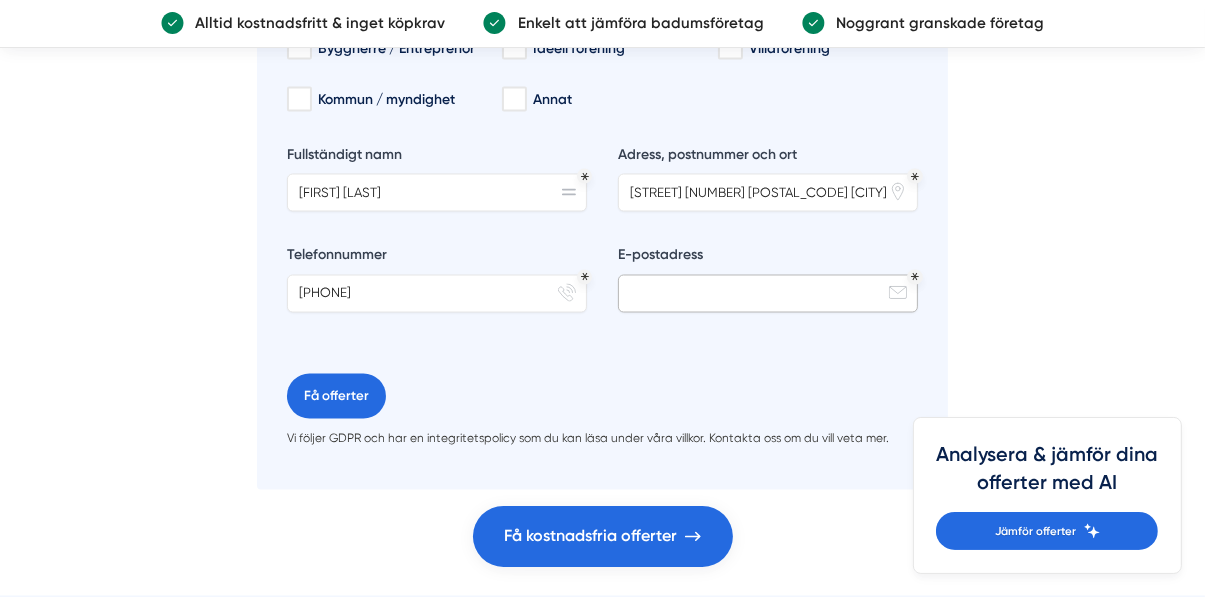click on "E-postadress" at bounding box center [768, 294] 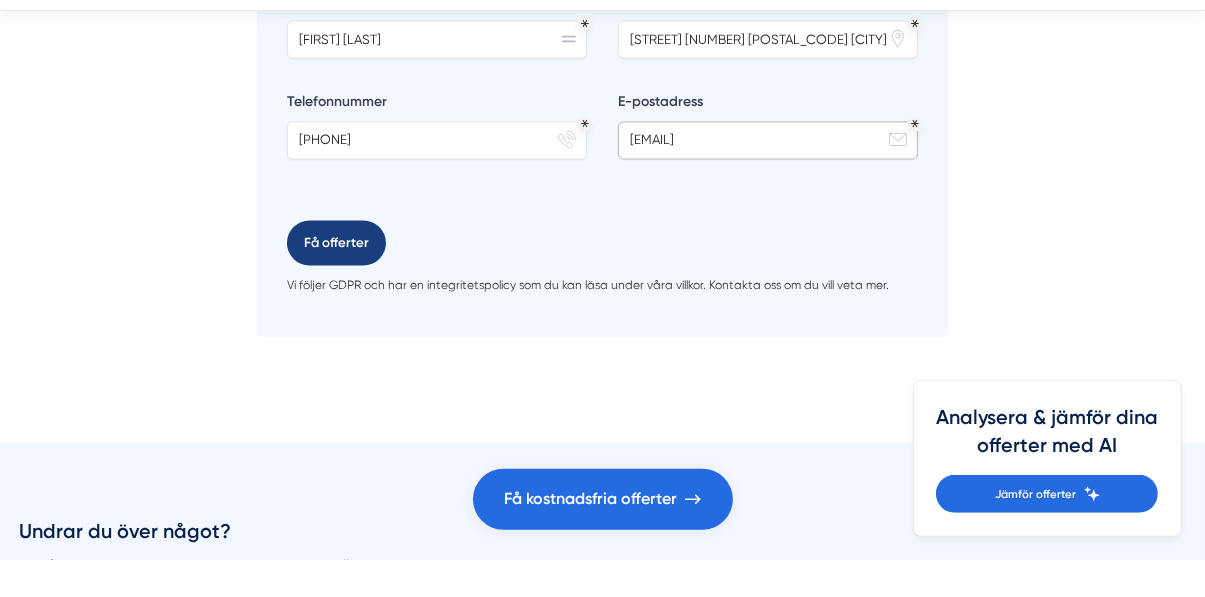 type on "[EMAIL]" 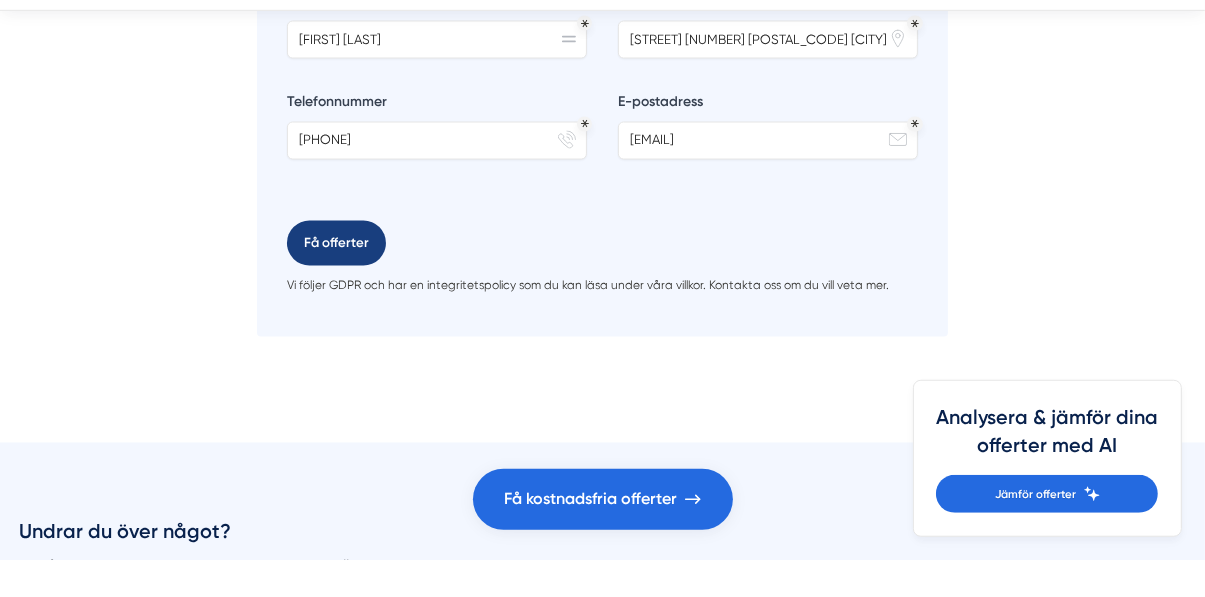 click on "Få offerter" at bounding box center [336, 280] 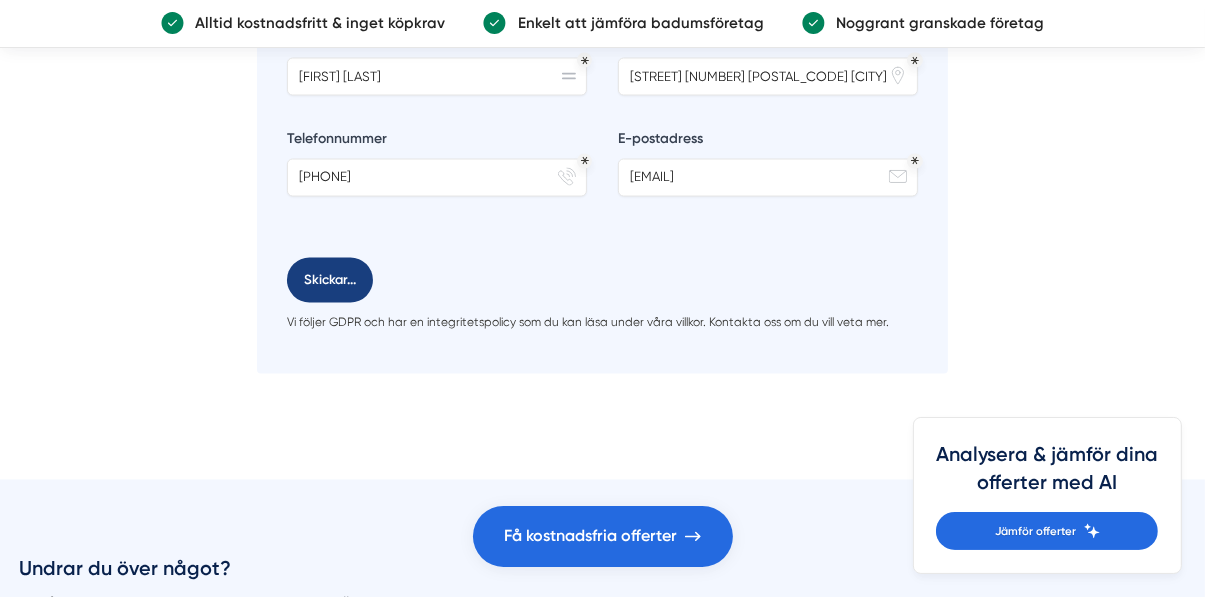 scroll, scrollTop: 0, scrollLeft: 0, axis: both 